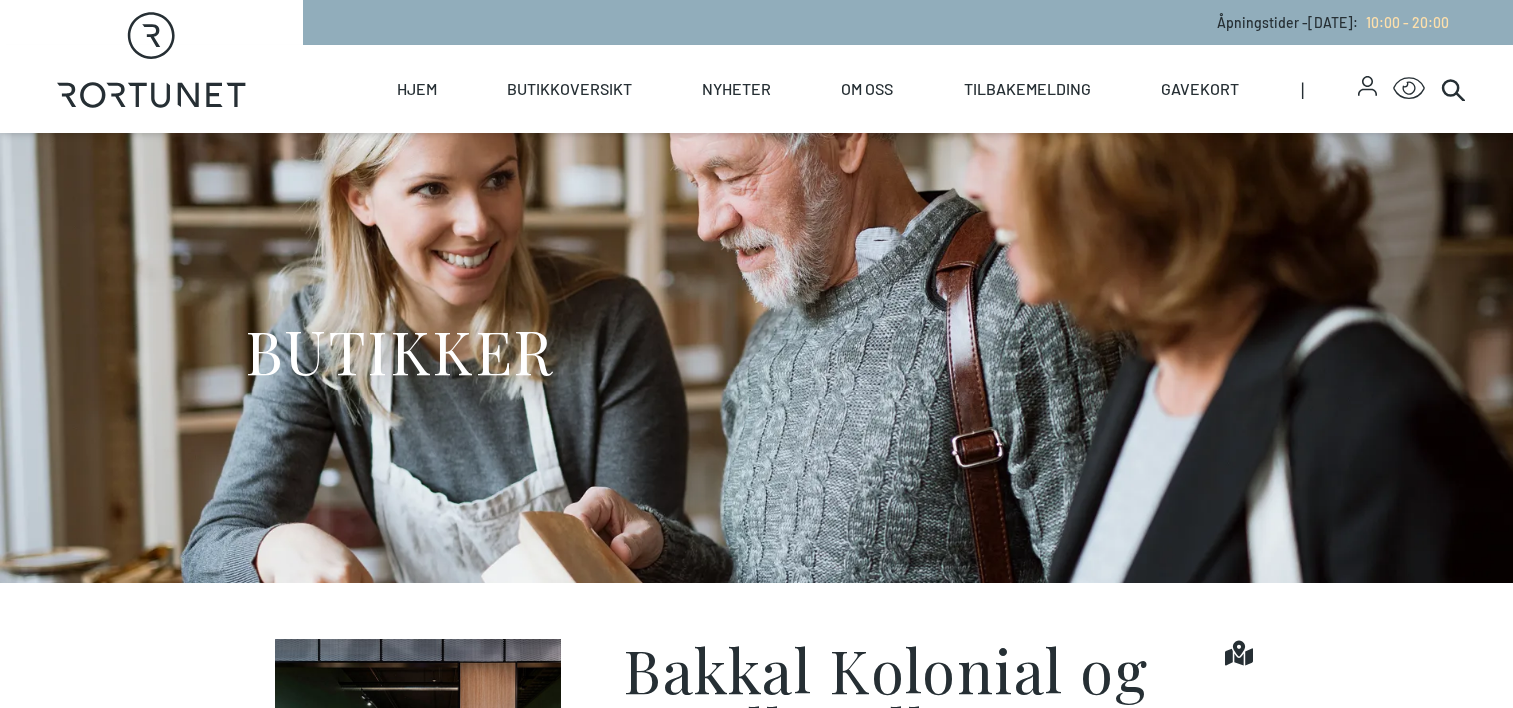 scroll, scrollTop: 0, scrollLeft: 0, axis: both 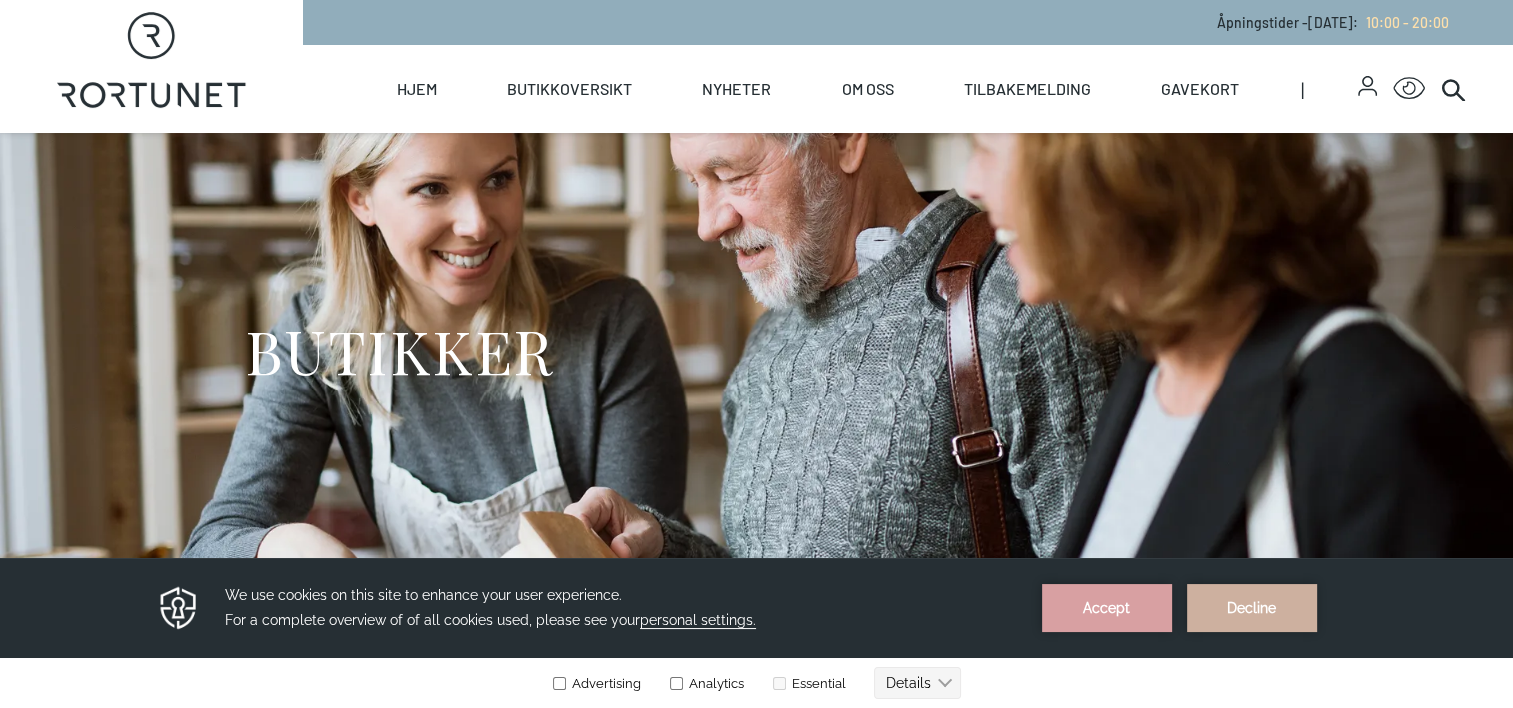 click on "Accept" at bounding box center [1107, 608] 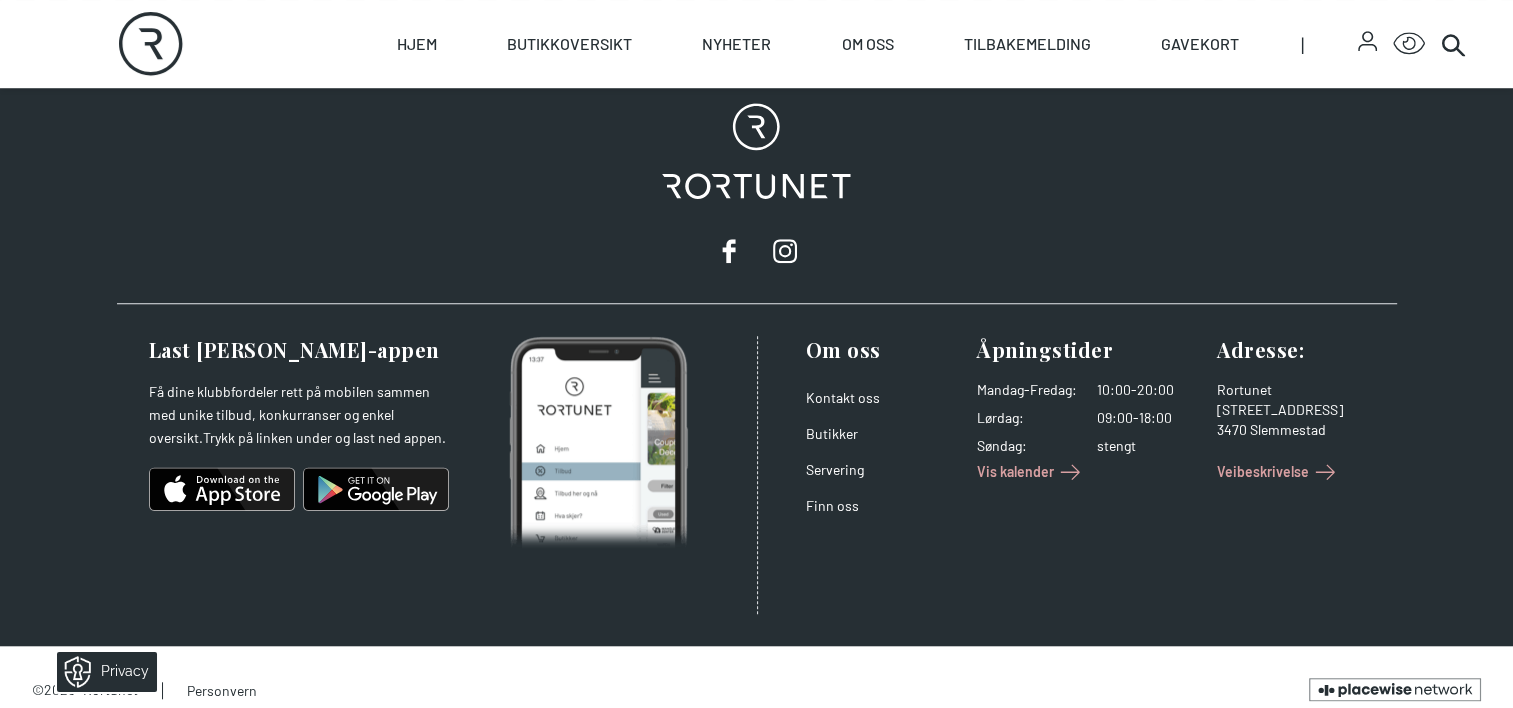 scroll, scrollTop: 1590, scrollLeft: 0, axis: vertical 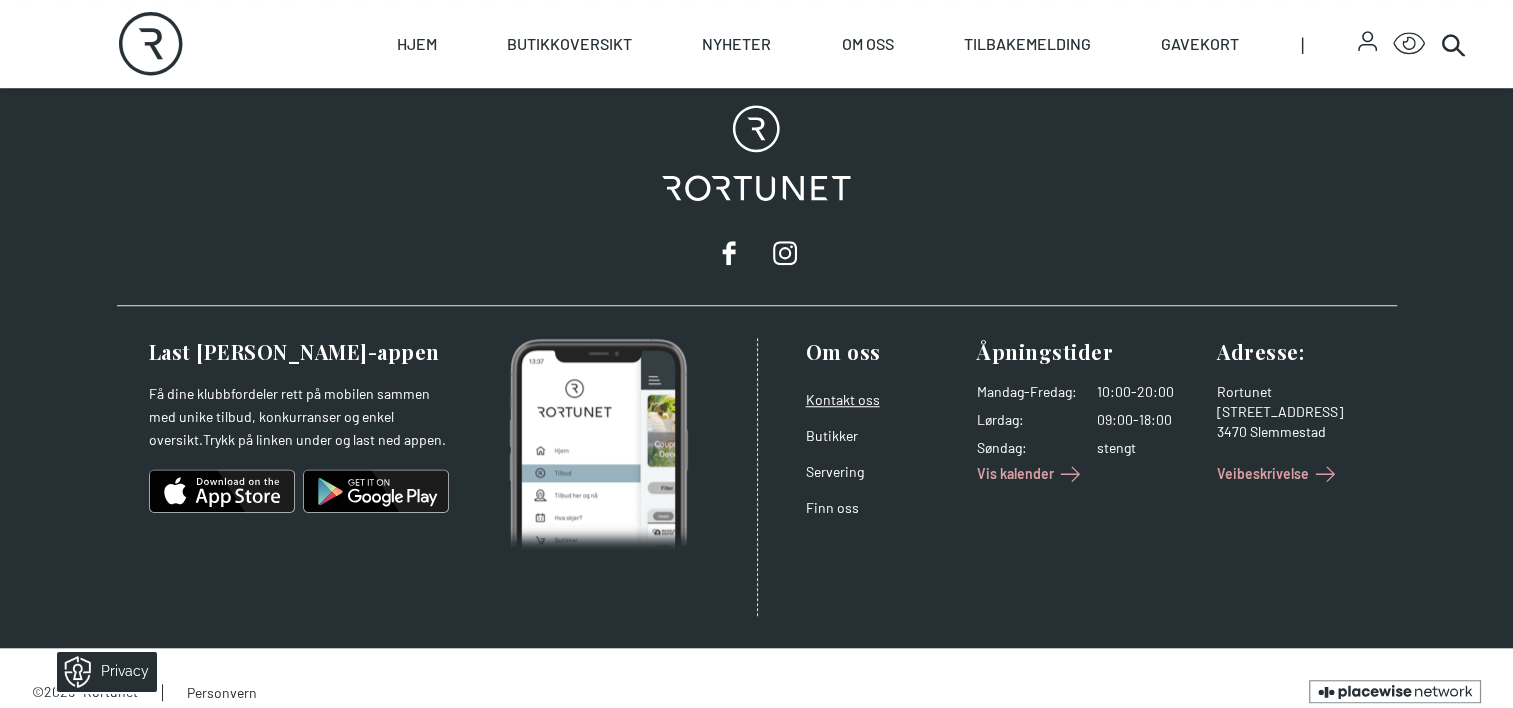 click on "Kontakt oss" at bounding box center (843, 399) 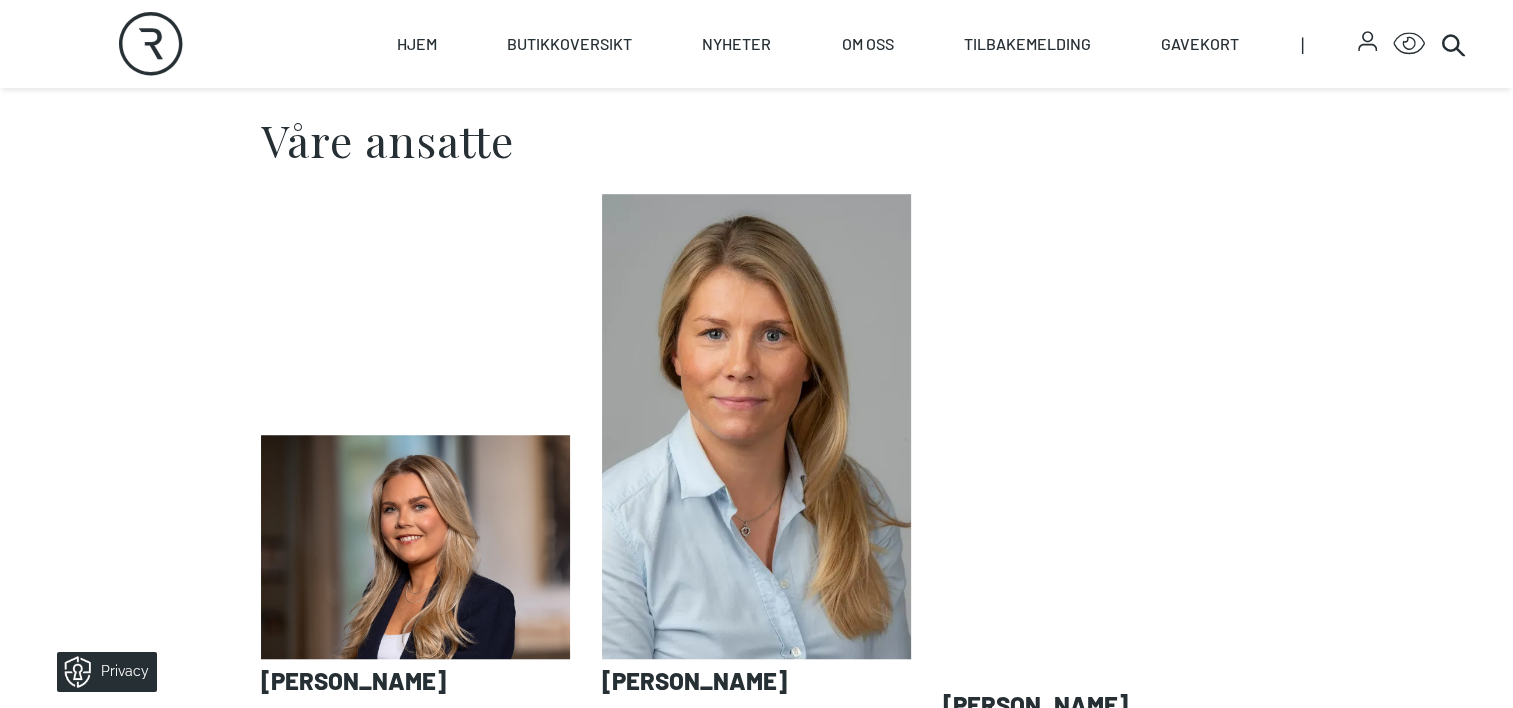 scroll, scrollTop: 1394, scrollLeft: 0, axis: vertical 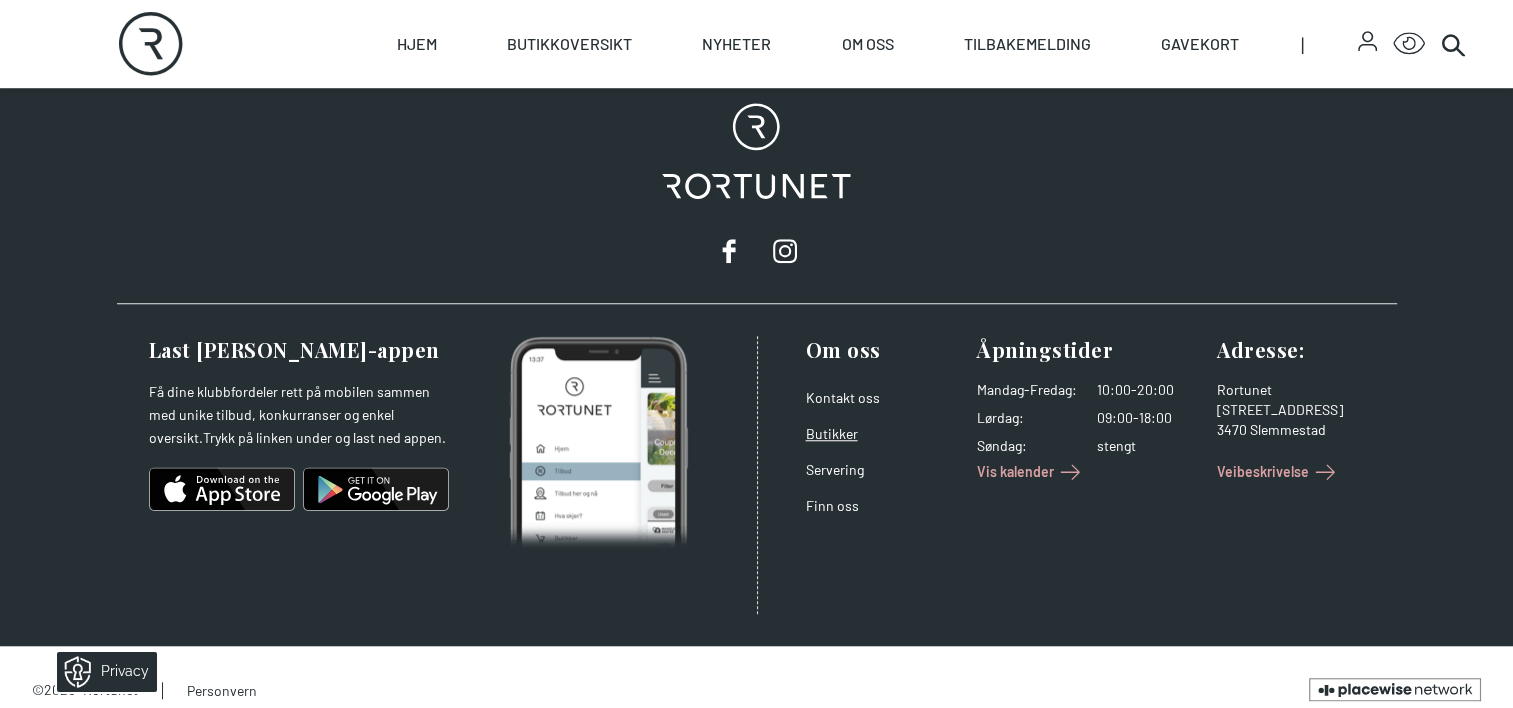 click on "Butikker" at bounding box center (832, 433) 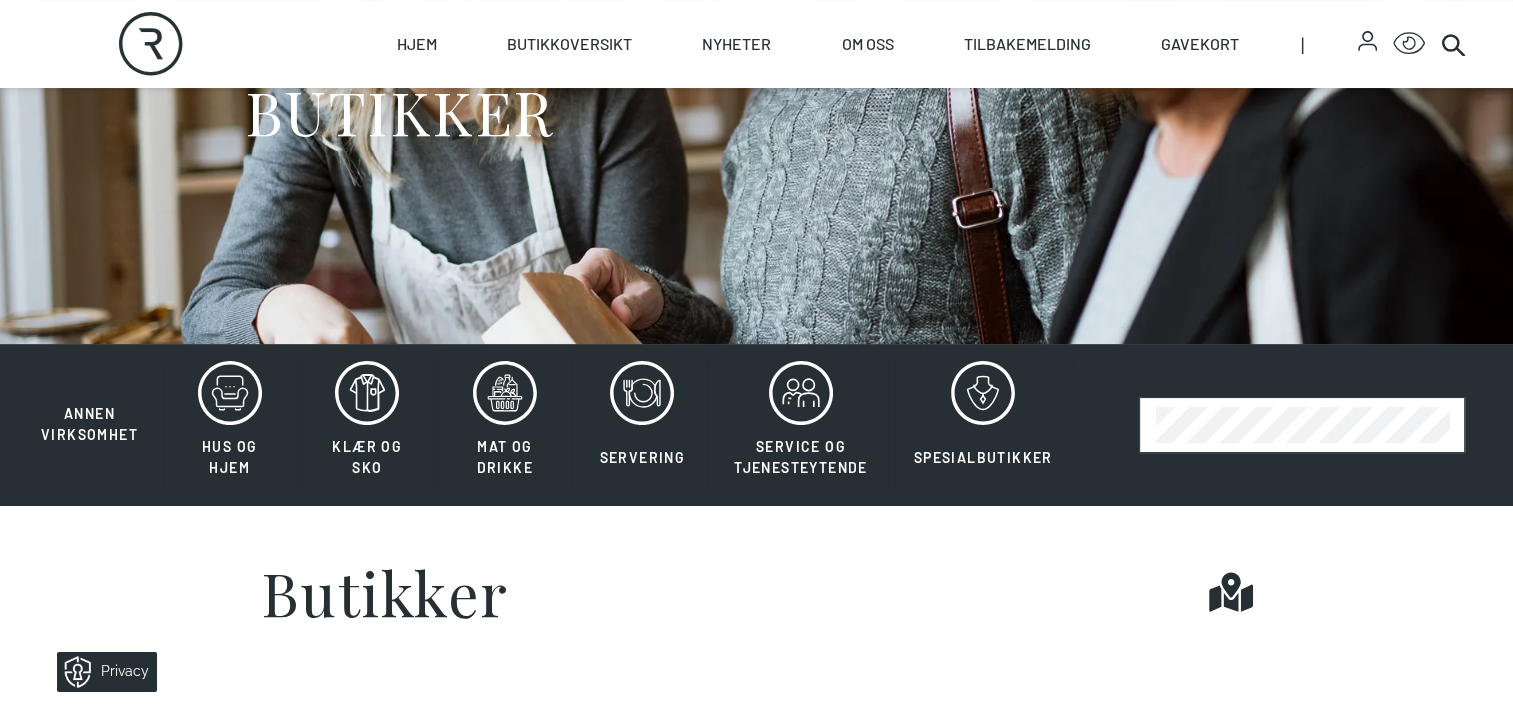 scroll, scrollTop: 246, scrollLeft: 0, axis: vertical 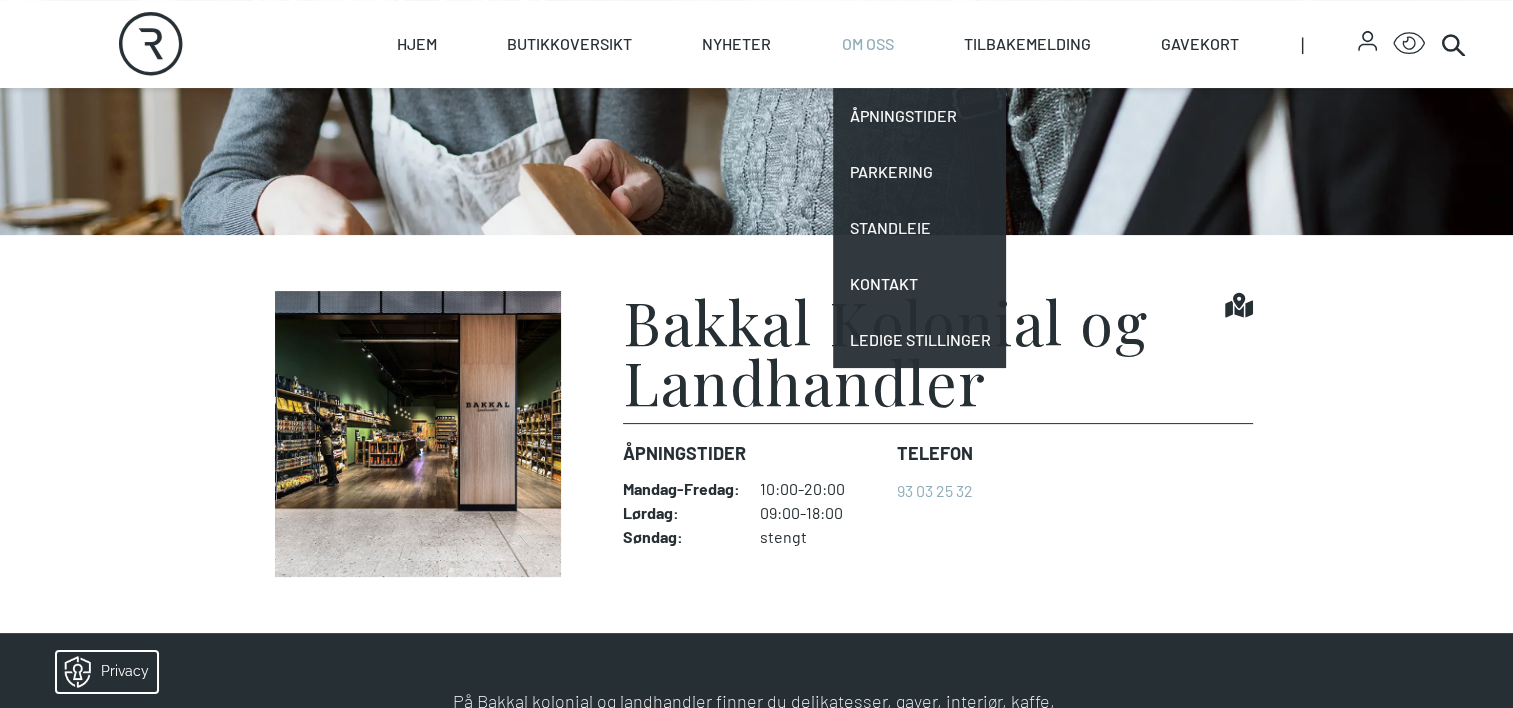 click on "Om oss" at bounding box center (867, 44) 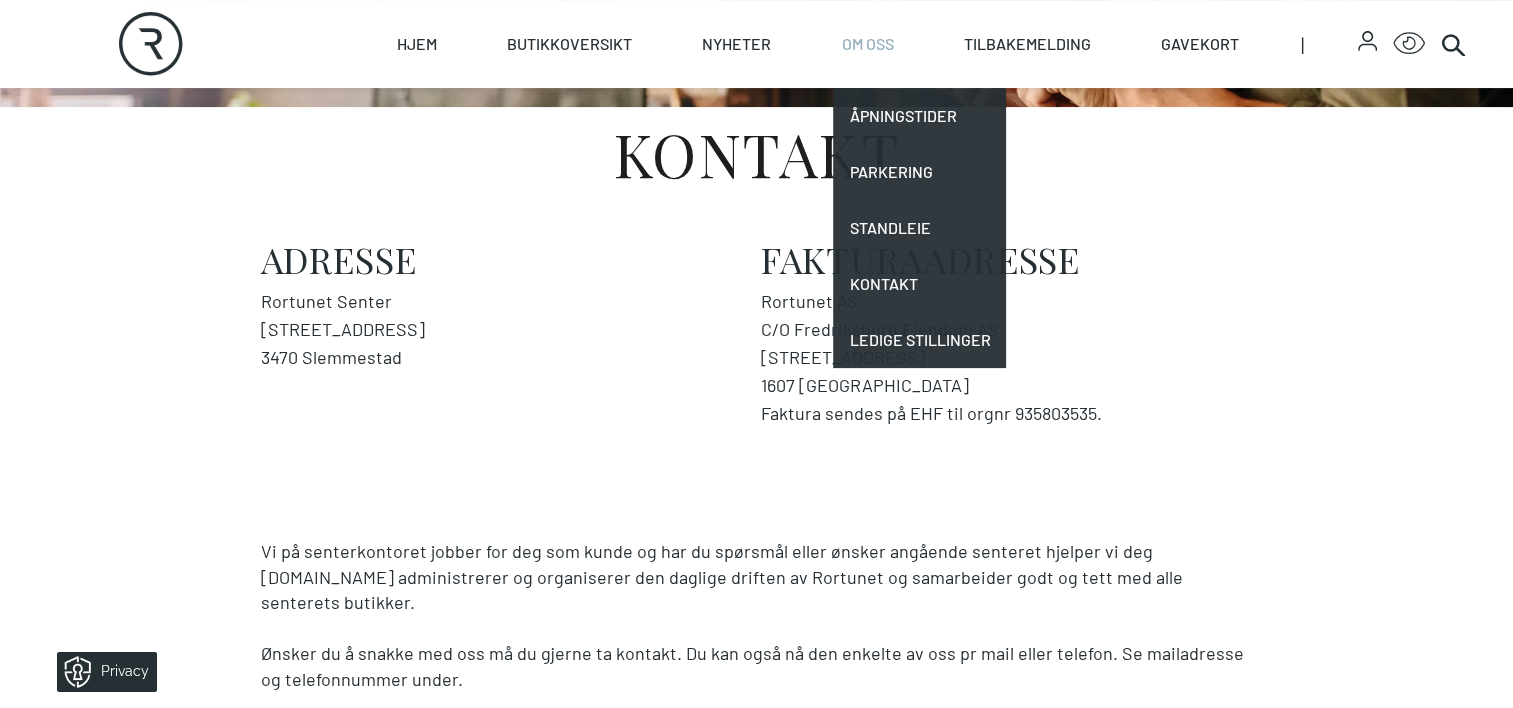scroll, scrollTop: 483, scrollLeft: 0, axis: vertical 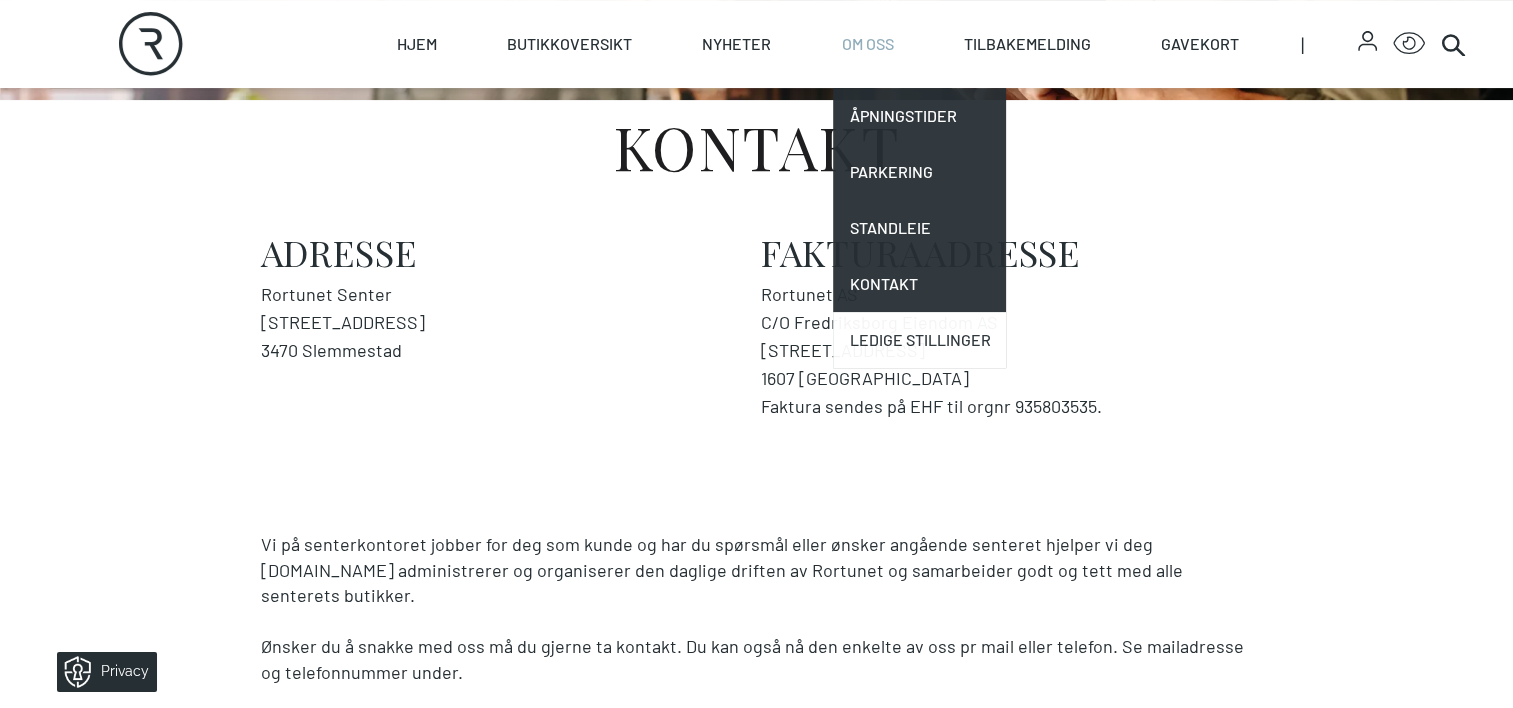 click on "Ledige stillinger" at bounding box center [919, 340] 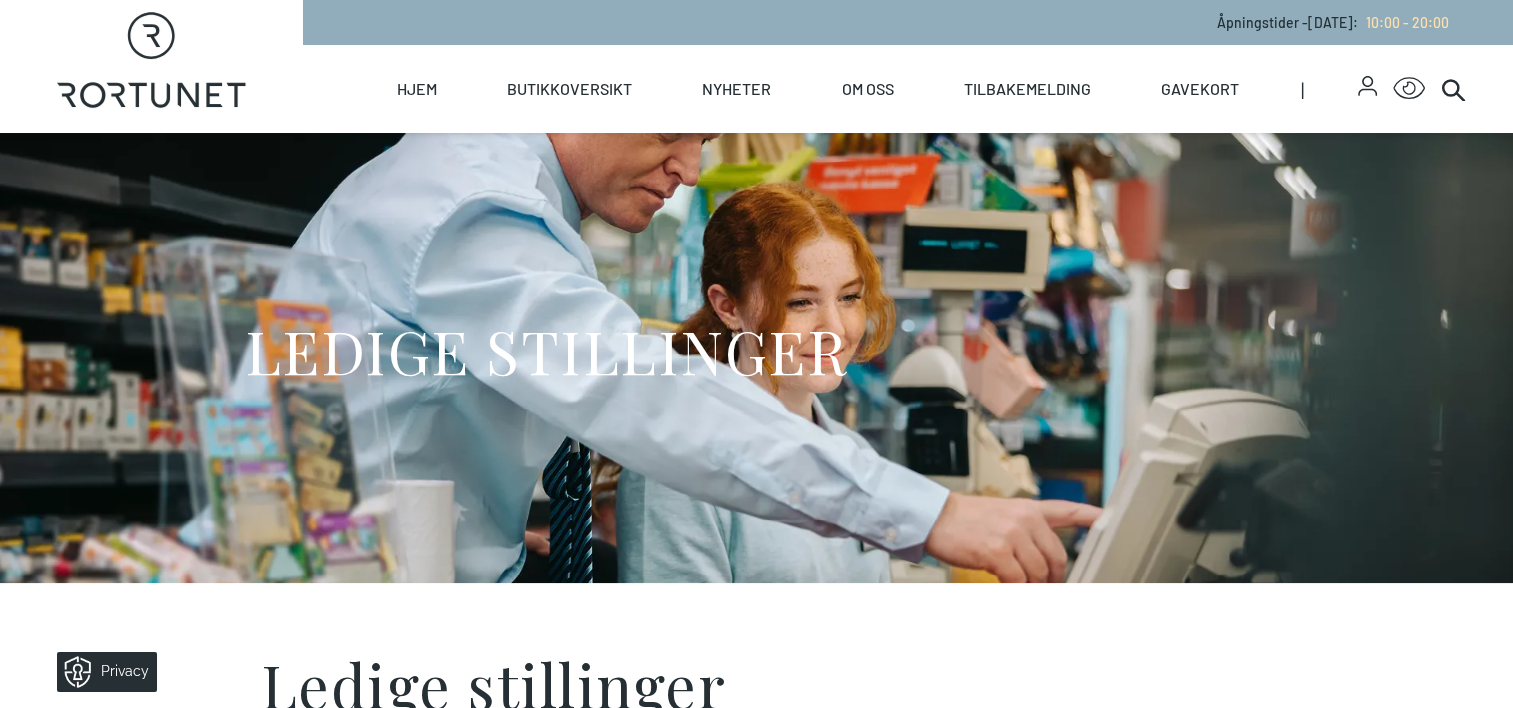 click on "LEDIGE STILLINGER" at bounding box center [757, 358] 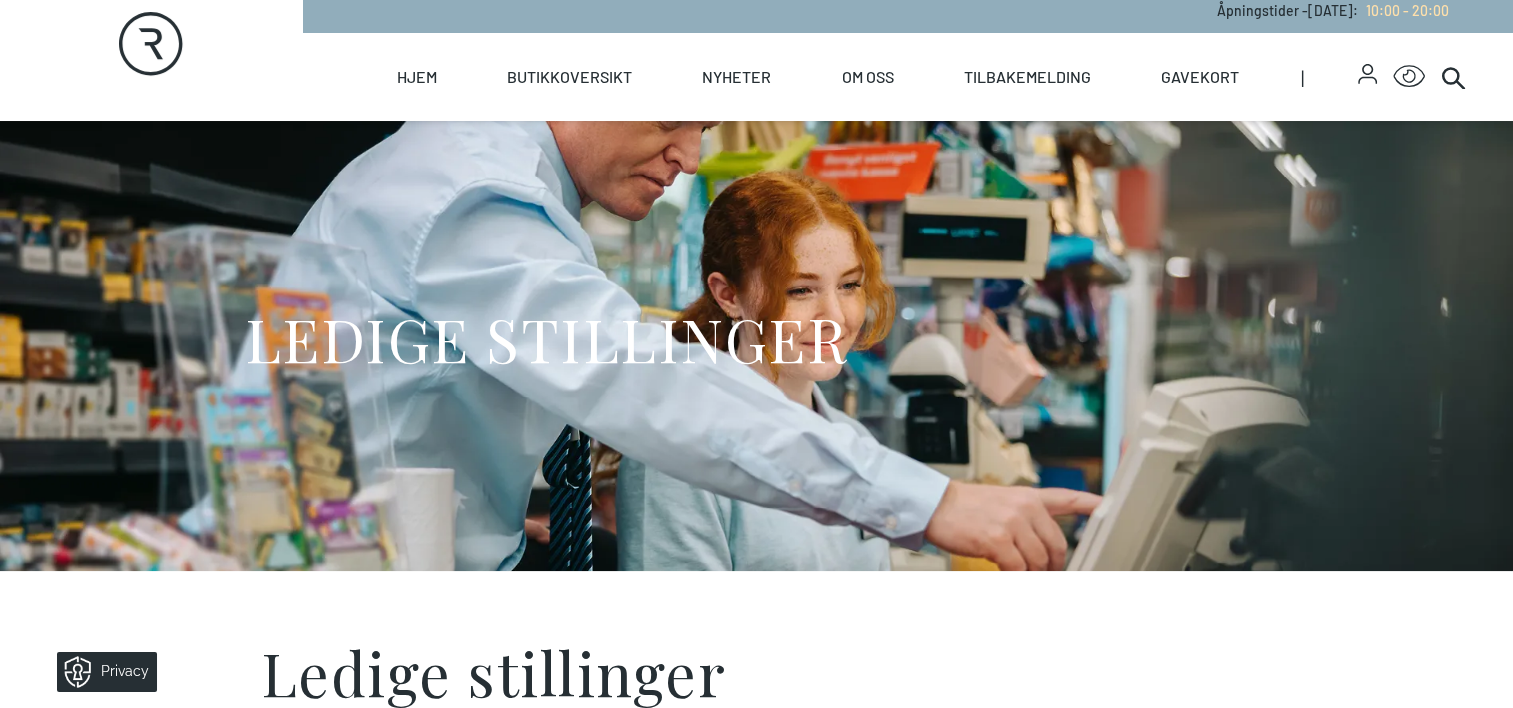 scroll, scrollTop: 10, scrollLeft: 0, axis: vertical 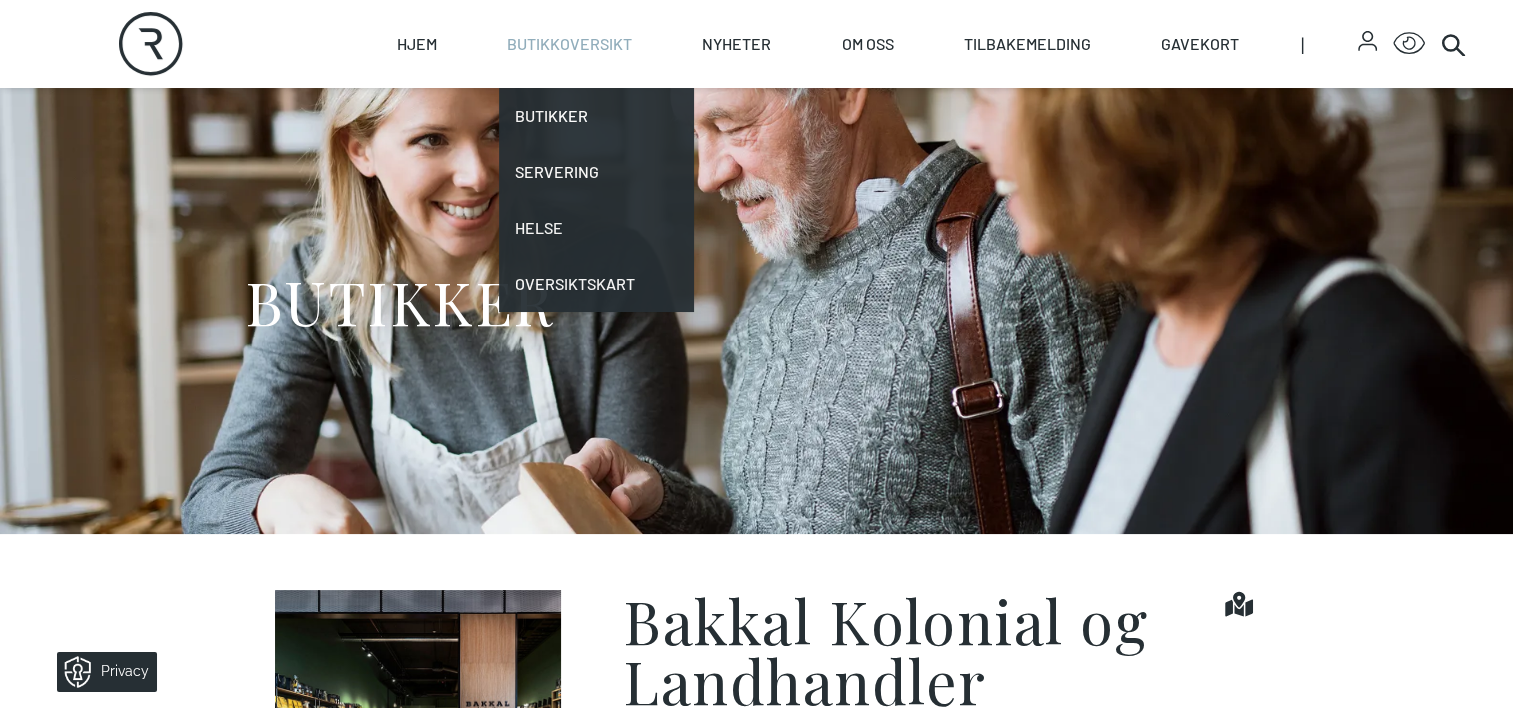 click on "Butikkoversikt" at bounding box center (569, 44) 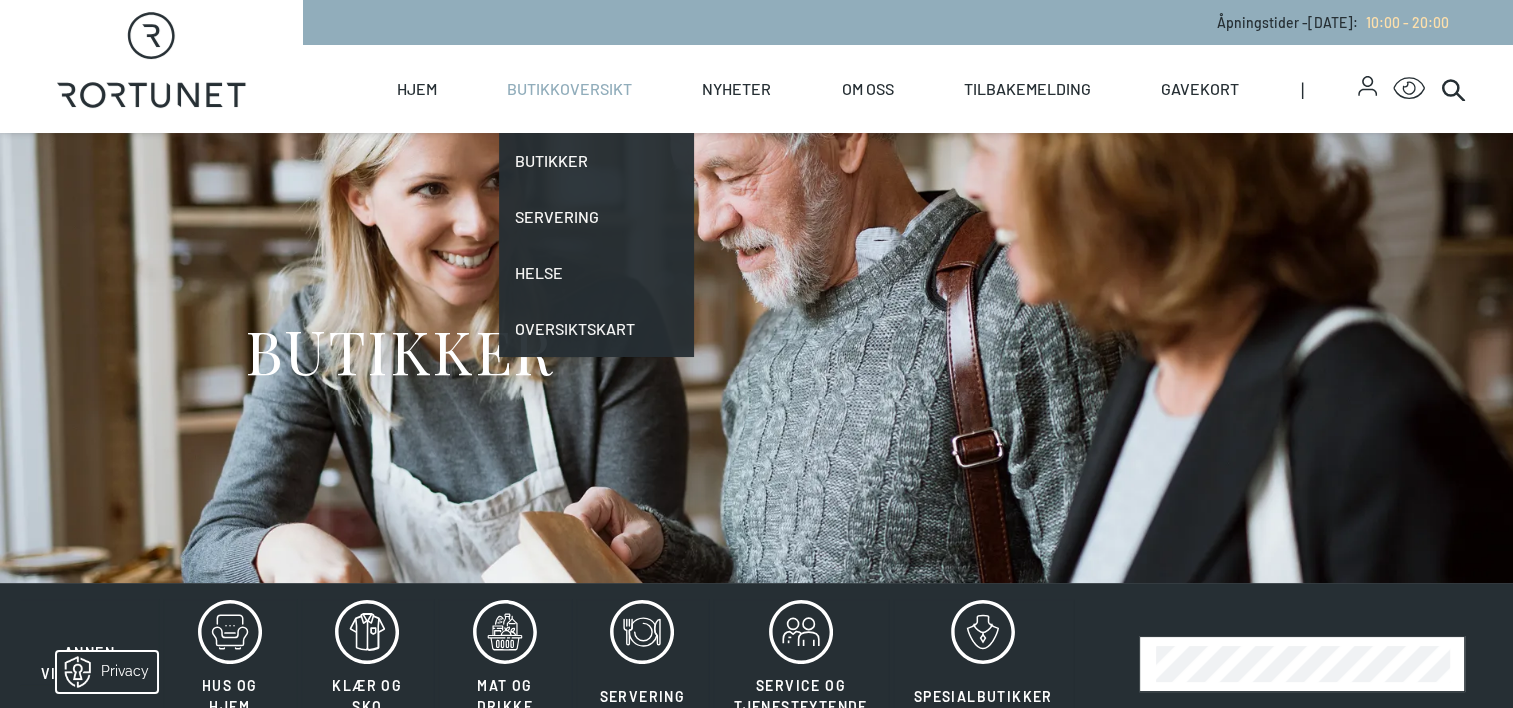 click on "Servering" at bounding box center (596, 217) 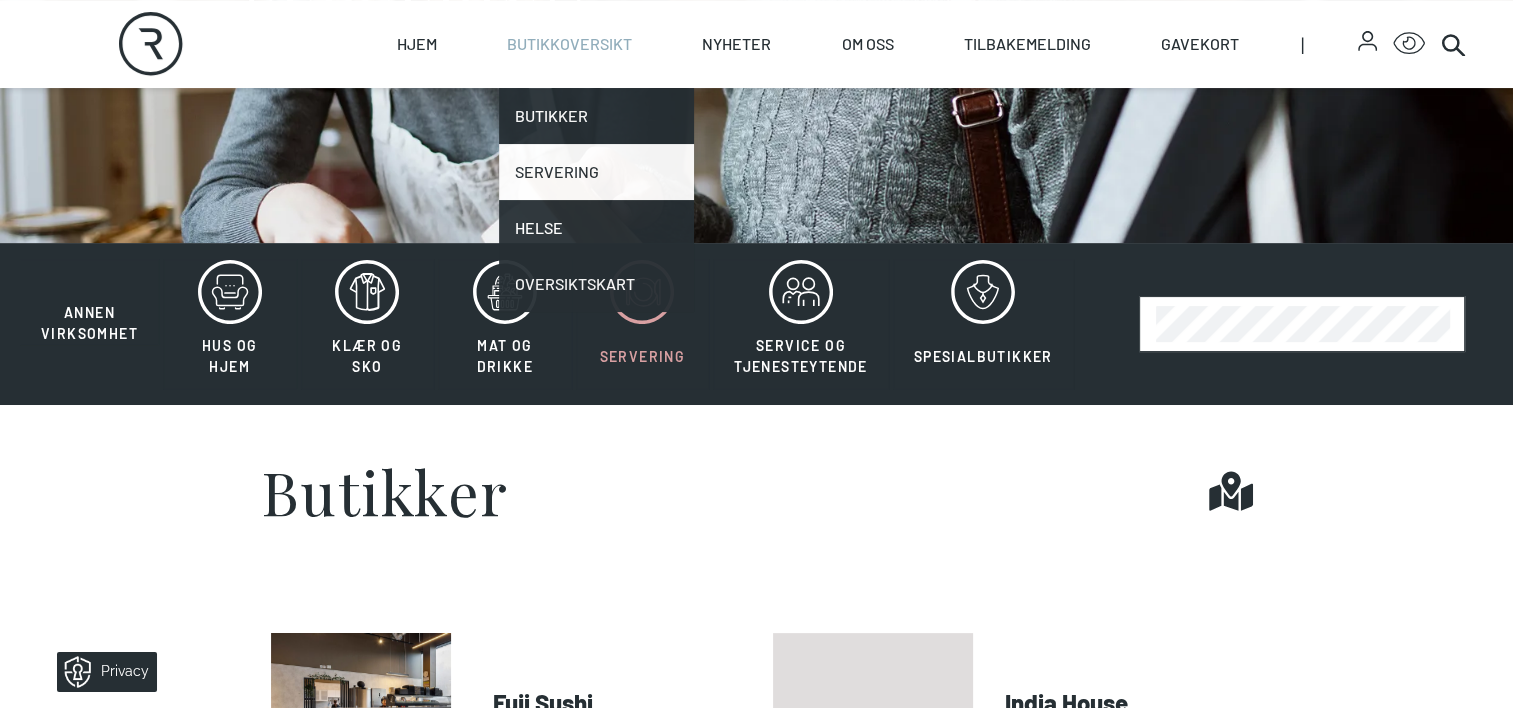 scroll, scrollTop: 327, scrollLeft: 0, axis: vertical 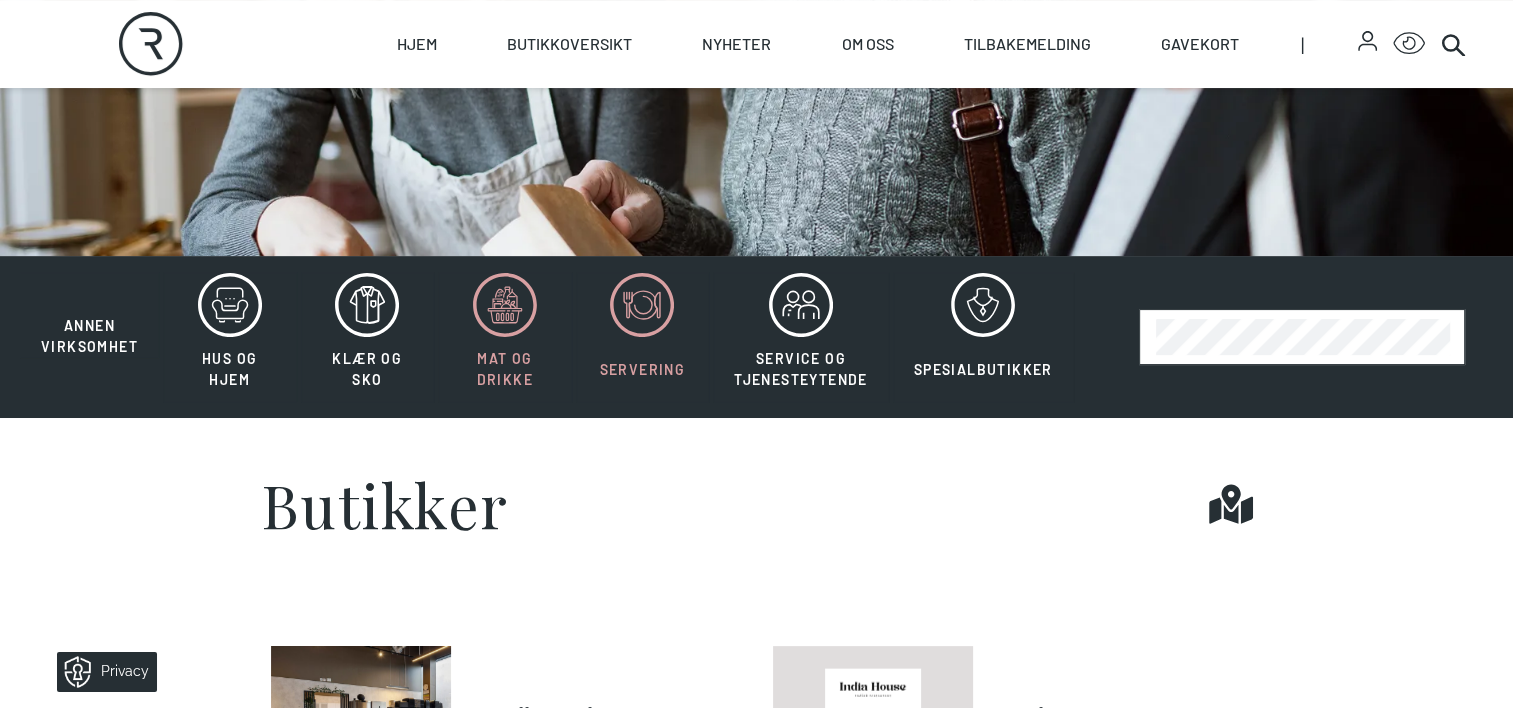 click on "Mat og drikke" at bounding box center [505, 369] 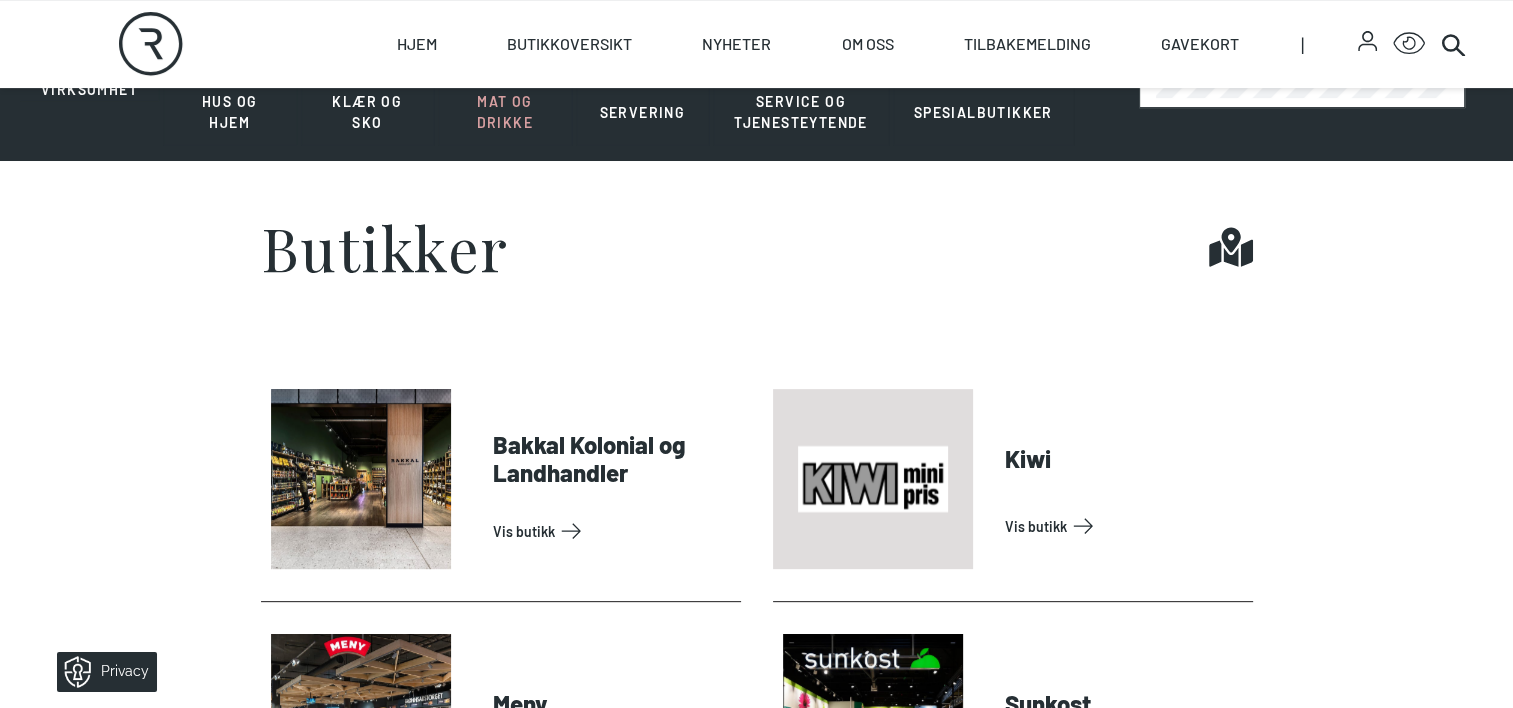 scroll, scrollTop: 601, scrollLeft: 0, axis: vertical 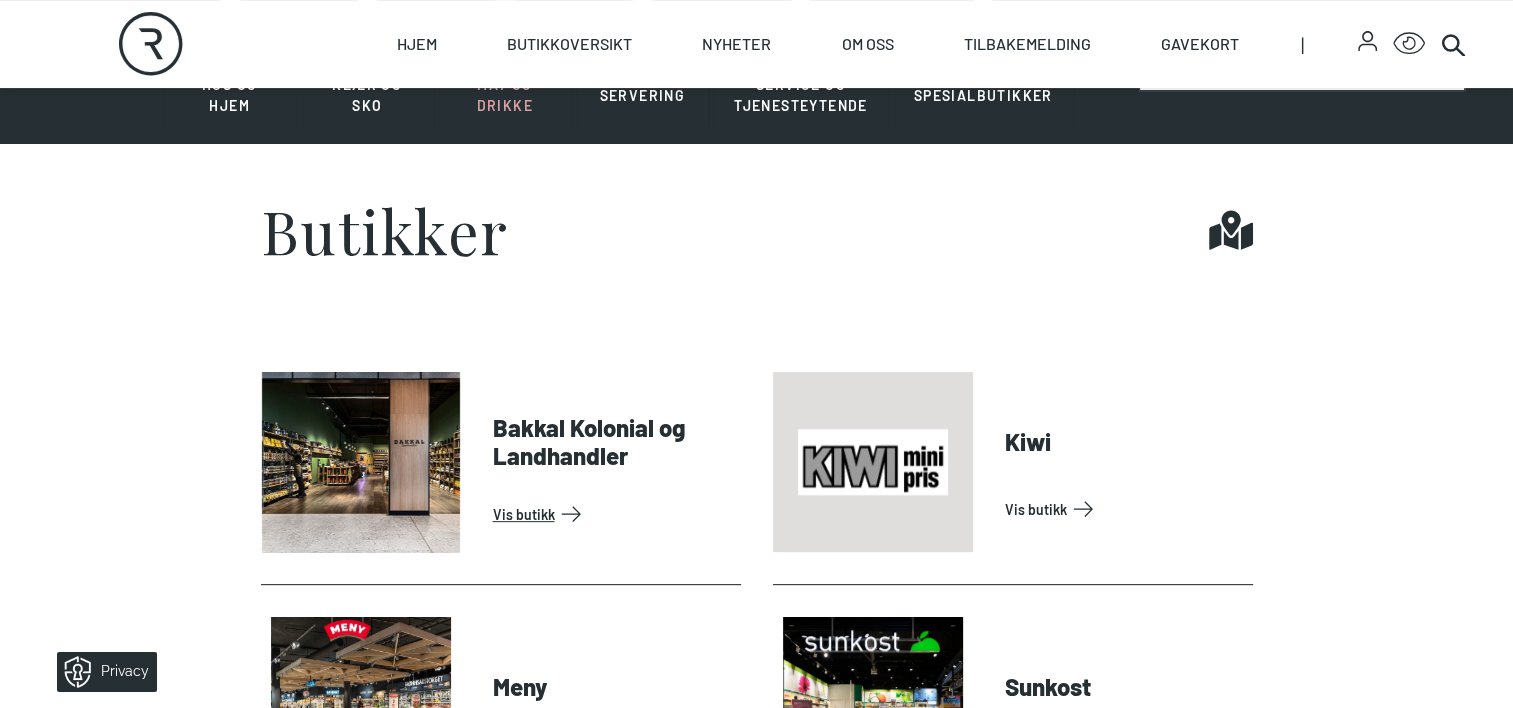 click on "Vis butikk" at bounding box center (613, 514) 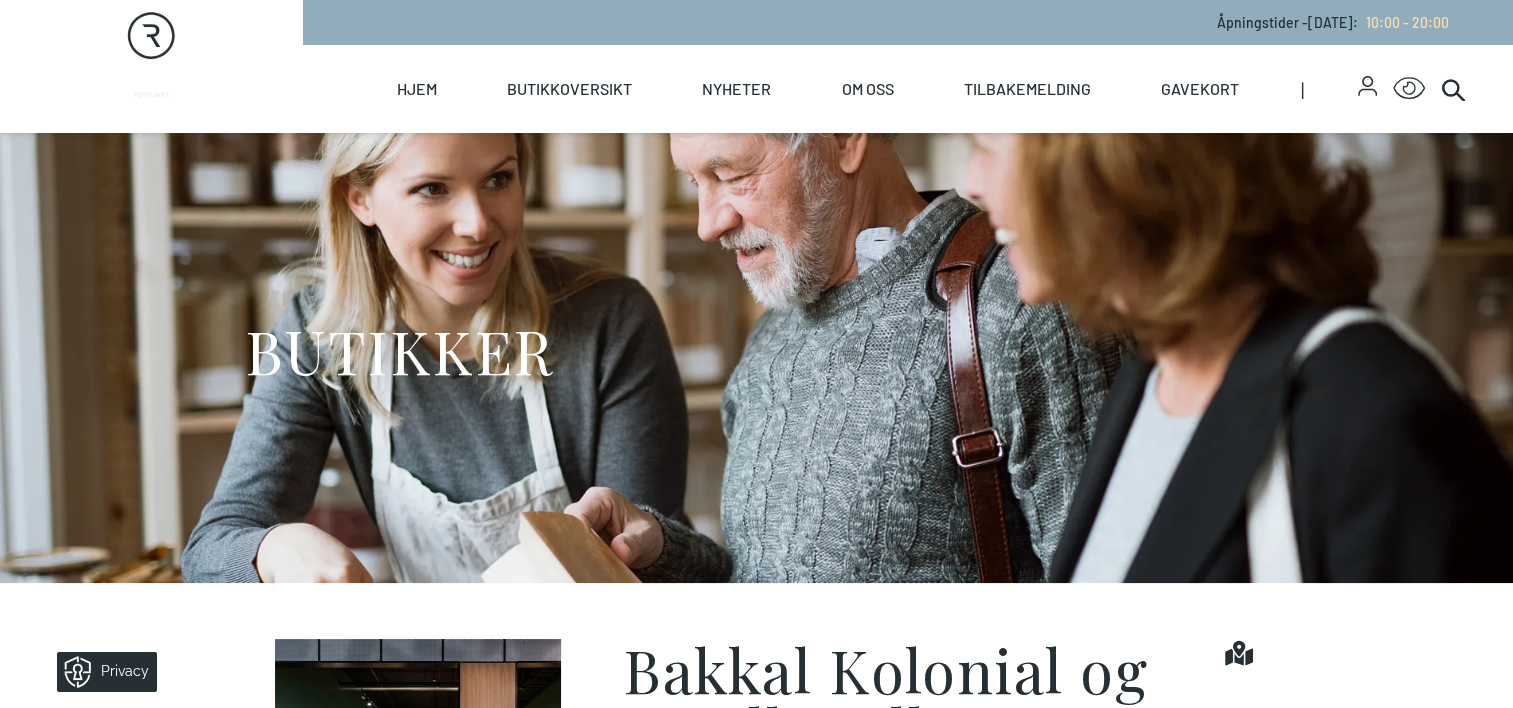 scroll, scrollTop: 0, scrollLeft: 0, axis: both 